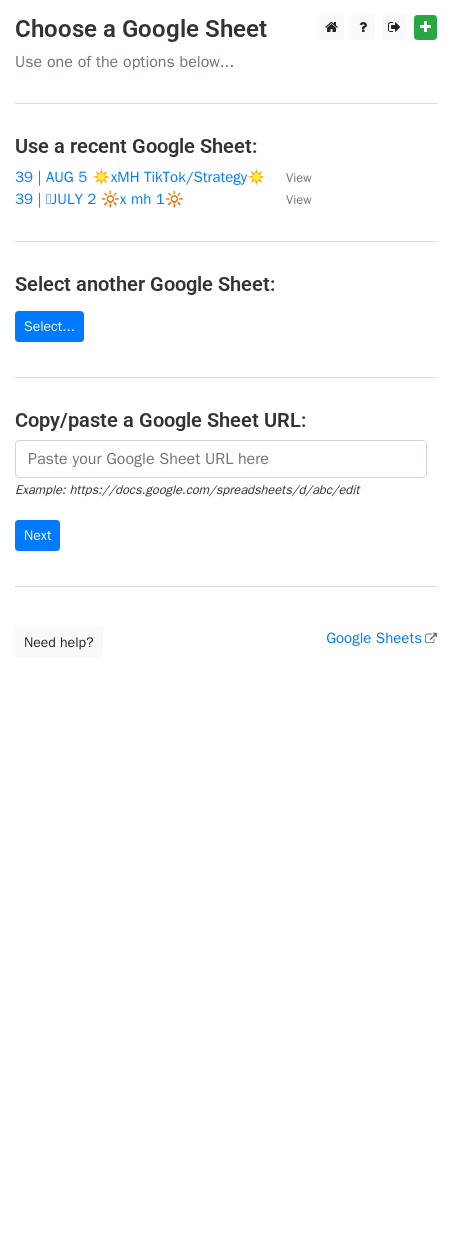 scroll, scrollTop: 0, scrollLeft: 0, axis: both 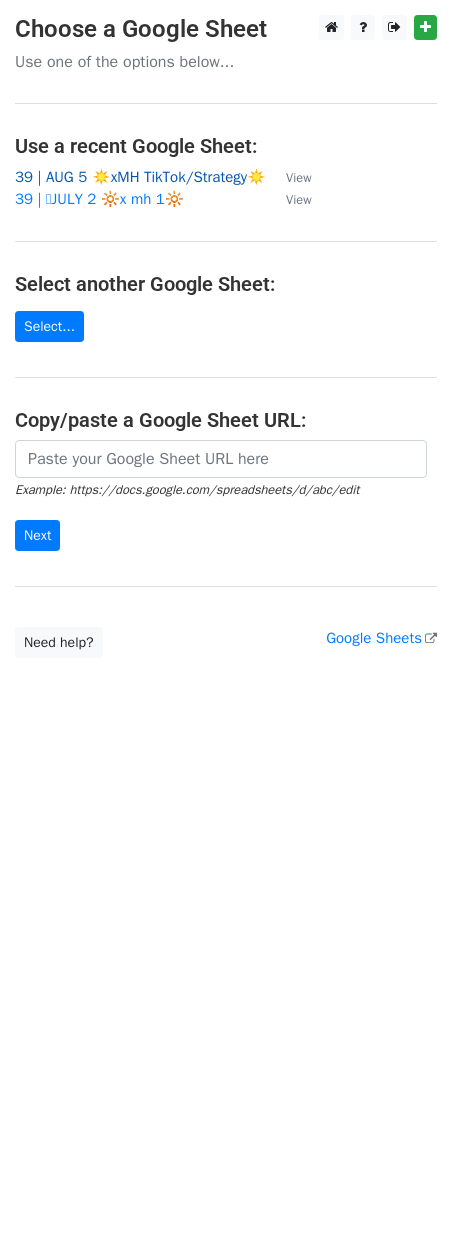 click on "39 | AUG 5 ☀️xMH TikTok/Strategy☀️" at bounding box center (140, 177) 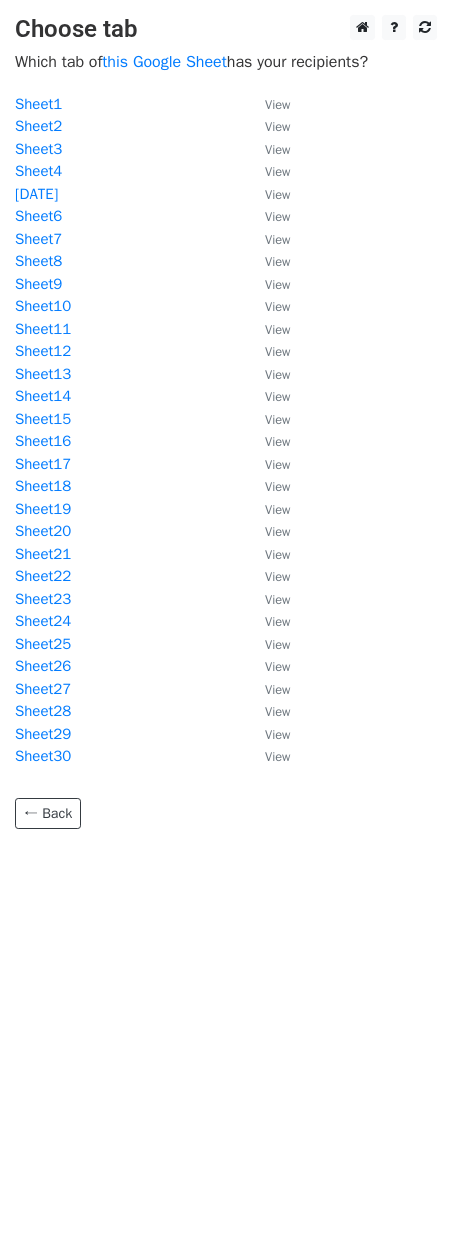 scroll, scrollTop: 0, scrollLeft: 0, axis: both 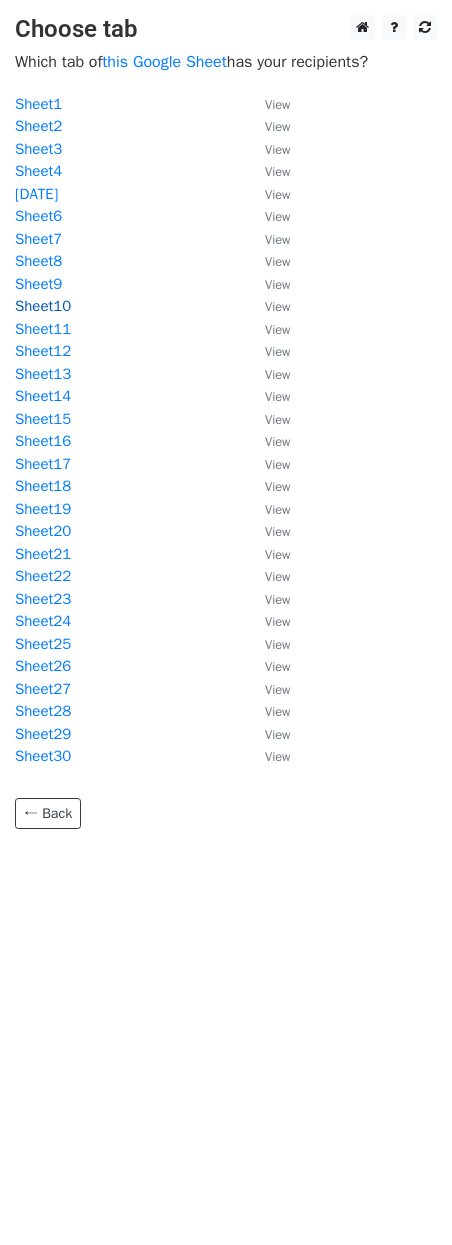 click on "Sheet10" at bounding box center (43, 306) 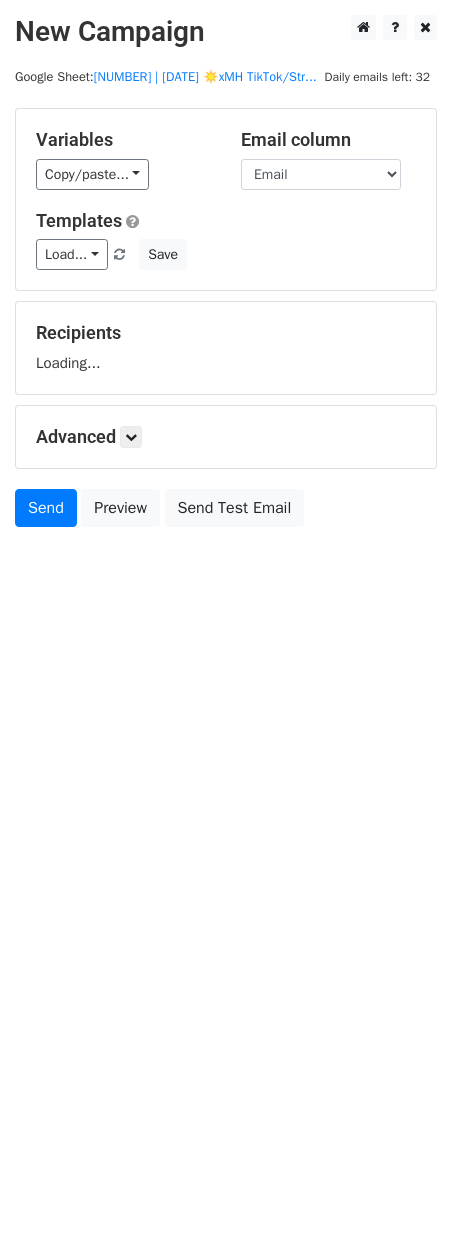 scroll, scrollTop: 0, scrollLeft: 0, axis: both 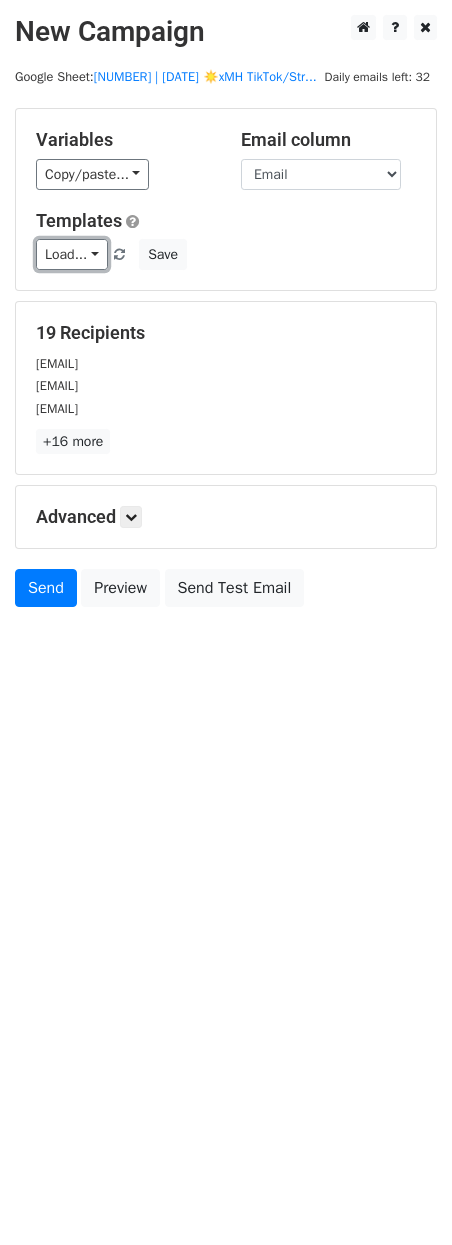 drag, startPoint x: 97, startPoint y: 255, endPoint x: 97, endPoint y: 299, distance: 44 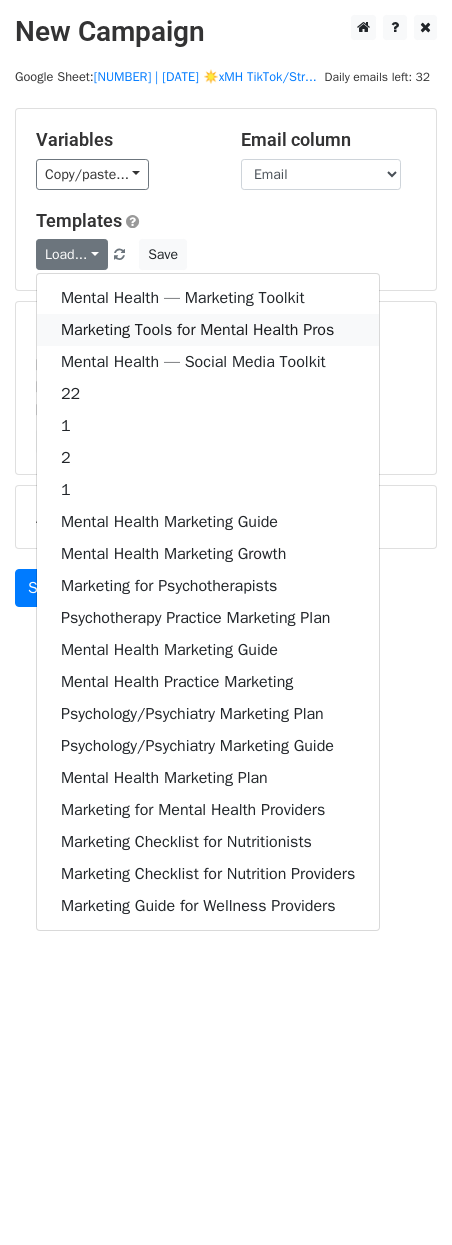click on "Marketing Tools for Mental Health Pros" at bounding box center (208, 330) 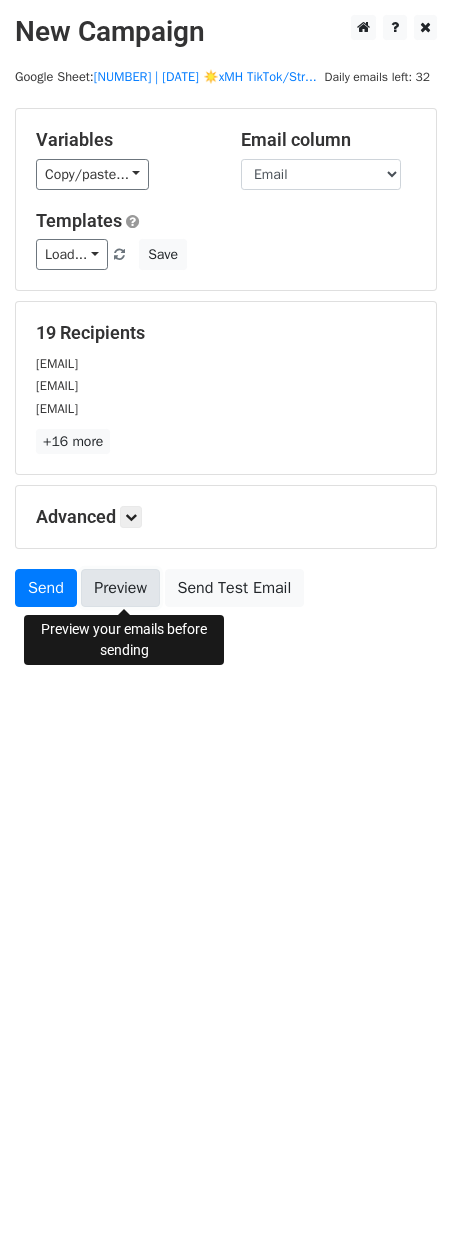 click on "Preview" at bounding box center [120, 588] 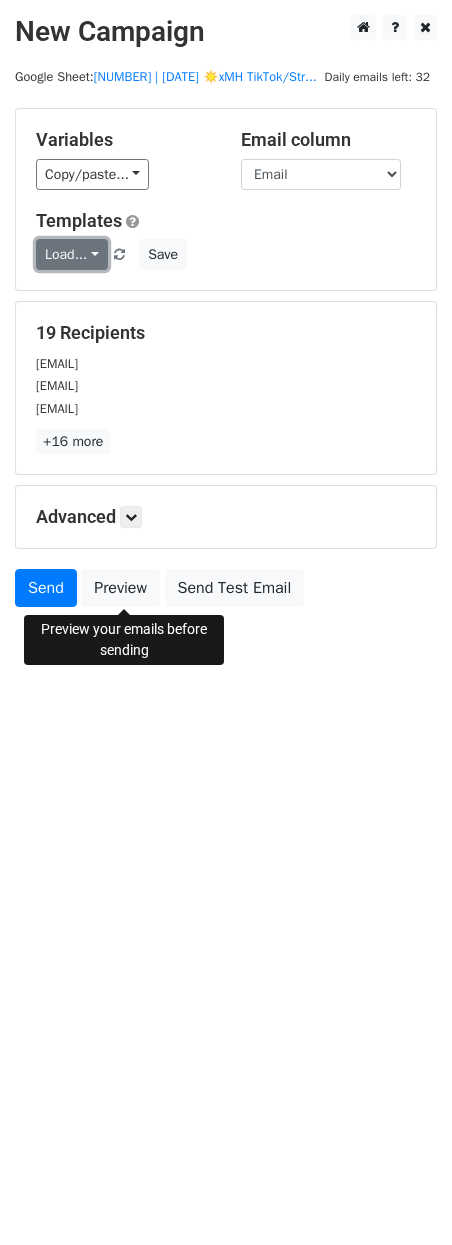 click on "Load..." at bounding box center [72, 254] 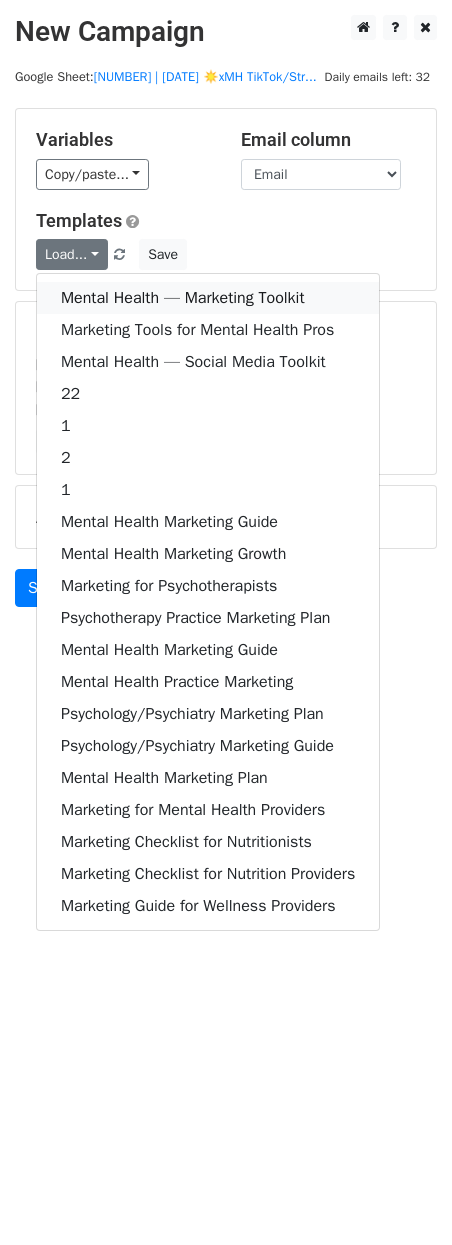click on "Mental Health — Marketing Toolkit" at bounding box center (208, 298) 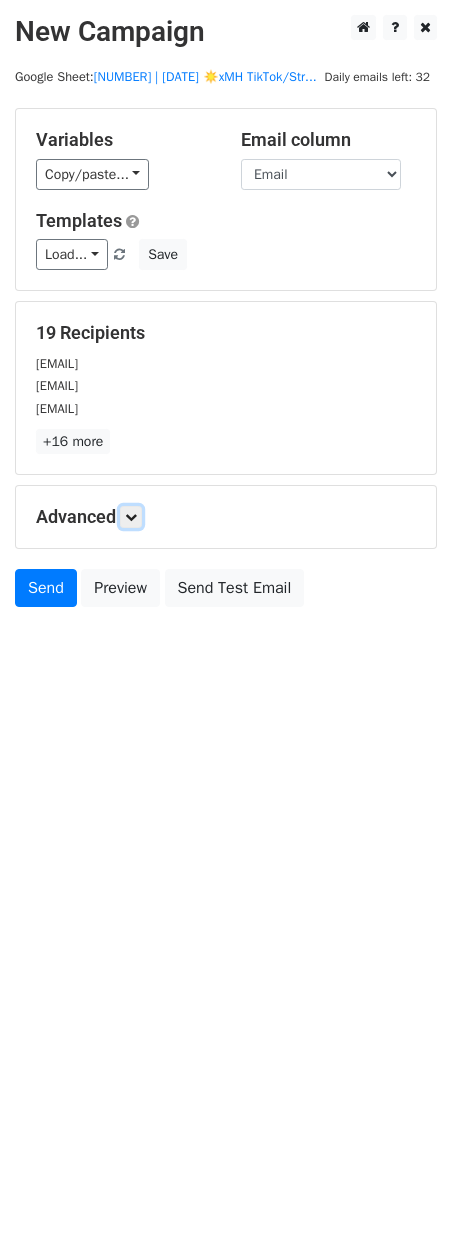 drag, startPoint x: 142, startPoint y: 513, endPoint x: 218, endPoint y: 599, distance: 114.76933 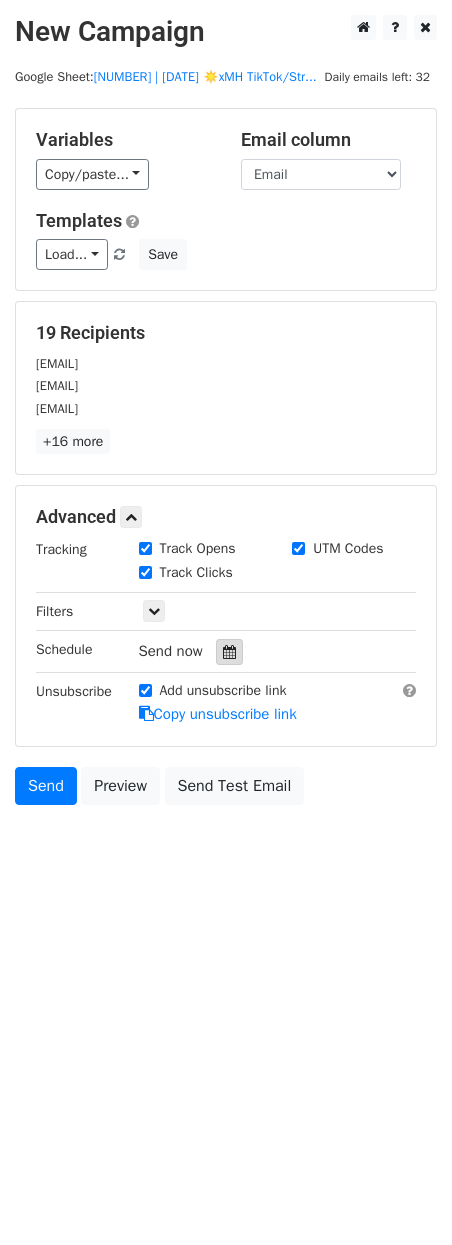 click at bounding box center (229, 652) 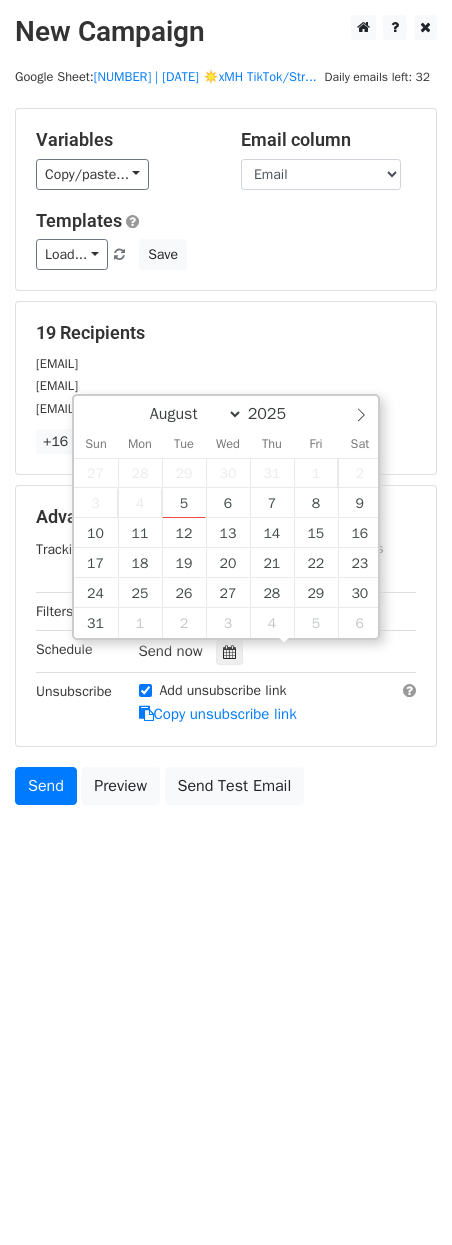 click on "New Campaign
Daily emails left: 32
Google Sheet:
39 | AUG 5 ☀️xMH TikTok/Str...
Variables
Copy/paste...
{{Email}}
Email column
Email
Templates
Load...
Mental Health — Marketing Toolkit
Marketing Tools for Mental Health Pros
Mental Health — Social Media Toolkit
22
1
2
1
Mental Health Marketing Guide
Mental Health Marketing Growth
Marketing for Psychotherapists
Psychotherapy Practice Marketing Plan
Mental Health Marketing Guide
Mental Health Practice Marketing
Psychology/Psychiatry Marketing Plan
Psychology/Psychiatry Marketing Guide
Mental Health Marketing Plan
Marketing for Mental Health Providers
Marketing Checklist for Nutritionists
Marketing Checklist for Nutrition Providers
Marketing Guide for Wellness Providers
Save
19 Recipients
riley4ku@gmail.com
rizzutoellen@gmail.com
rmohilner@gmail.com" at bounding box center [226, 622] 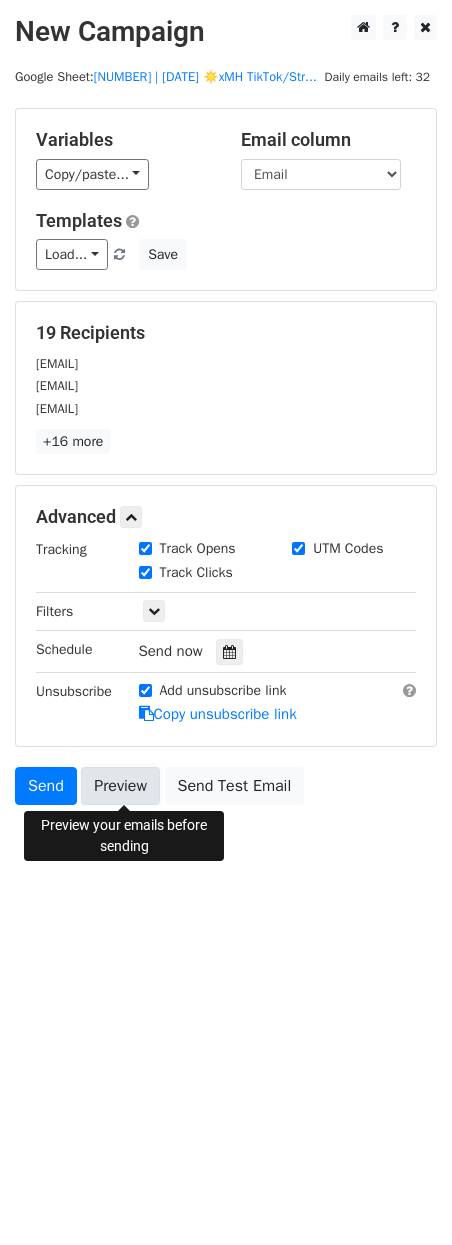 click on "Preview" at bounding box center (120, 786) 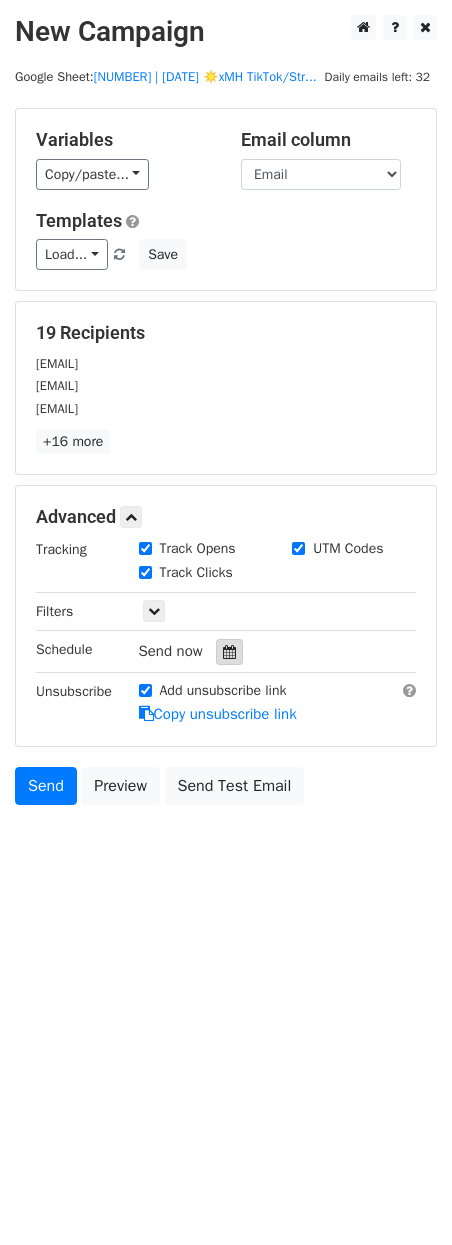 click at bounding box center [229, 652] 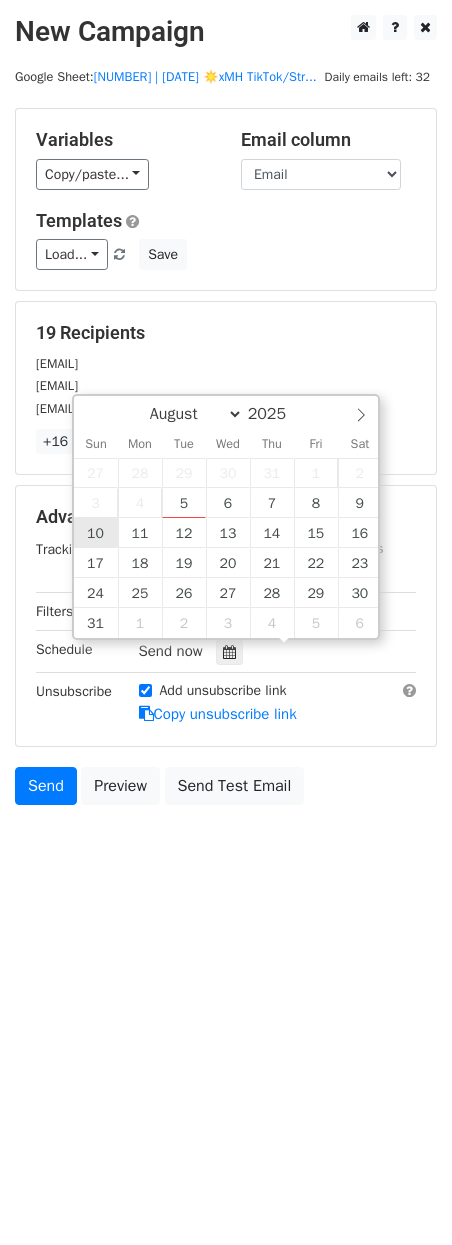 type on "2025-08-10 12:00" 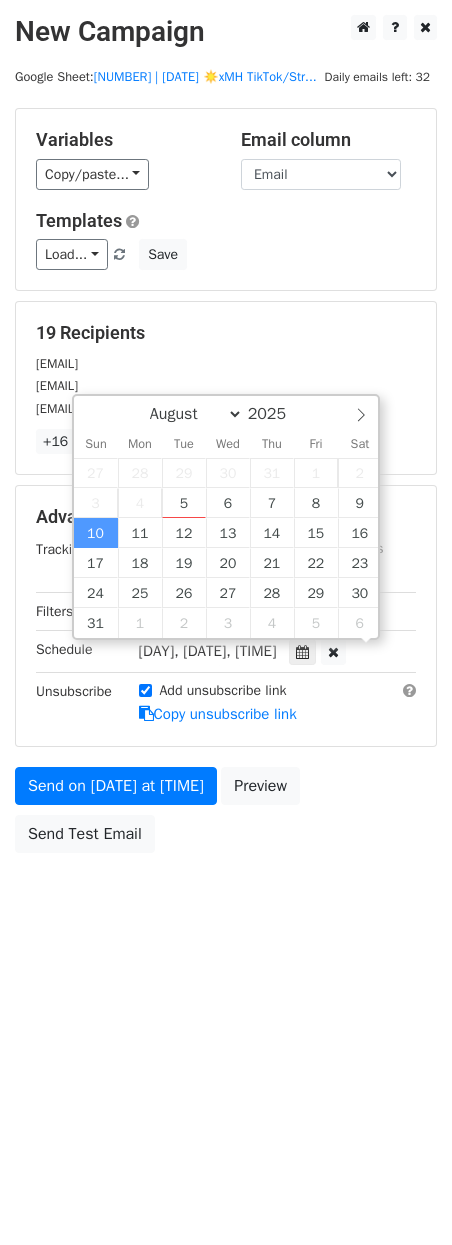 scroll, scrollTop: 1, scrollLeft: 0, axis: vertical 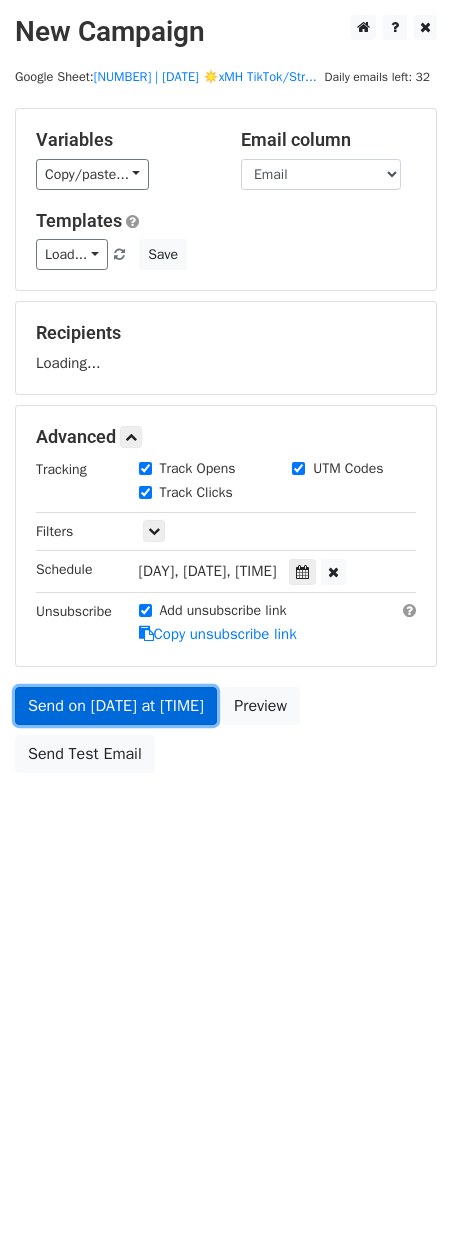 click on "Send on Aug 10 at 12:00pm" at bounding box center [116, 706] 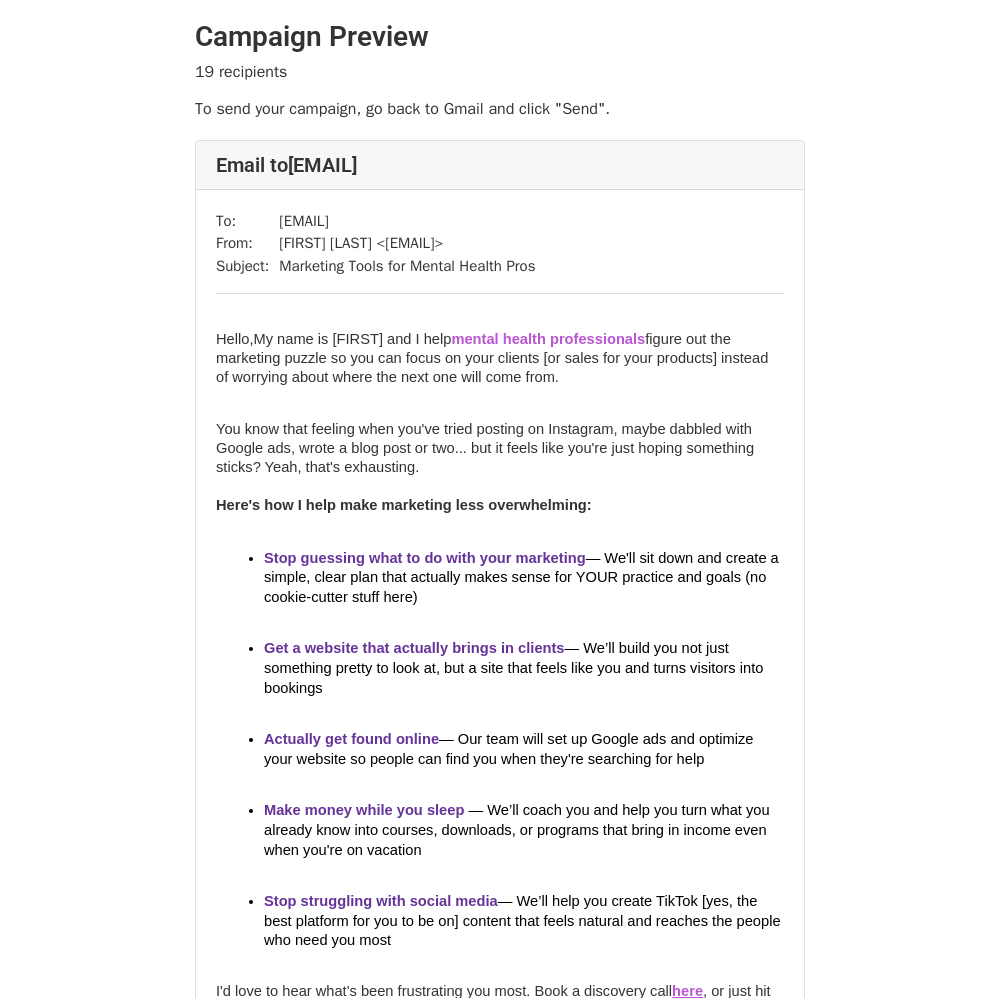 scroll, scrollTop: 0, scrollLeft: 0, axis: both 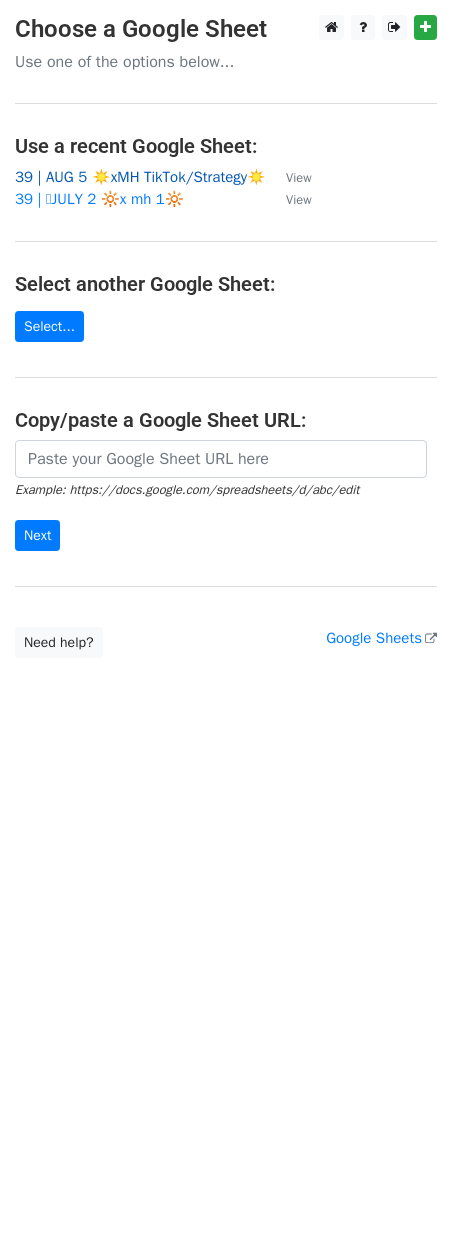 click on "39 | AUG 5 ☀️xMH TikTok/Strategy☀️" at bounding box center (140, 177) 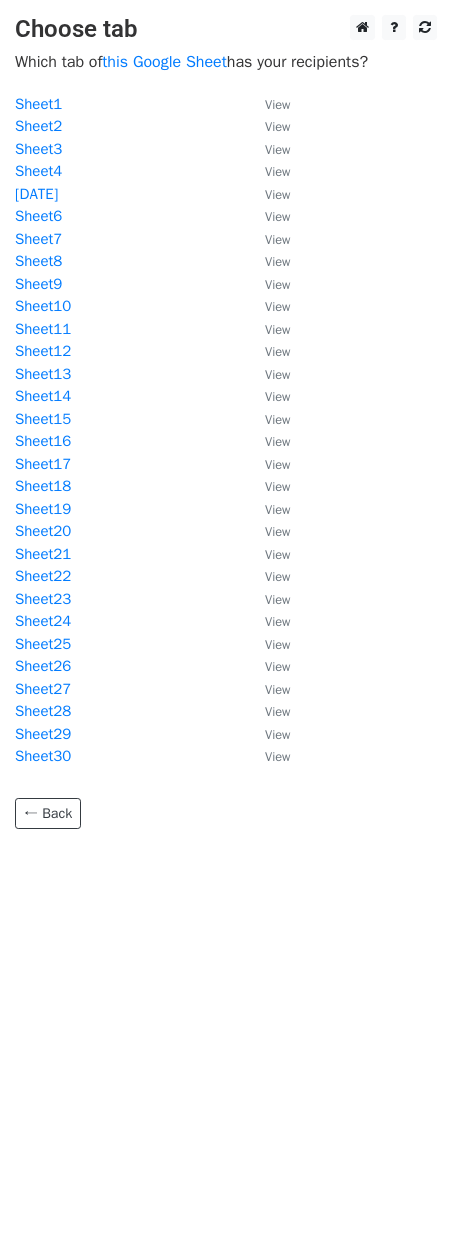scroll, scrollTop: 0, scrollLeft: 0, axis: both 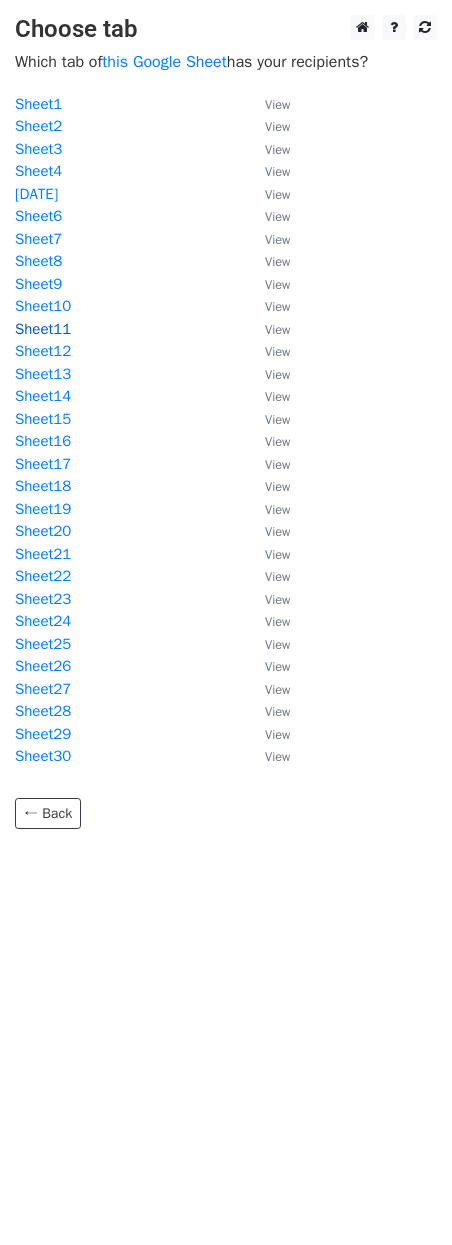 click on "Sheet11" at bounding box center [43, 329] 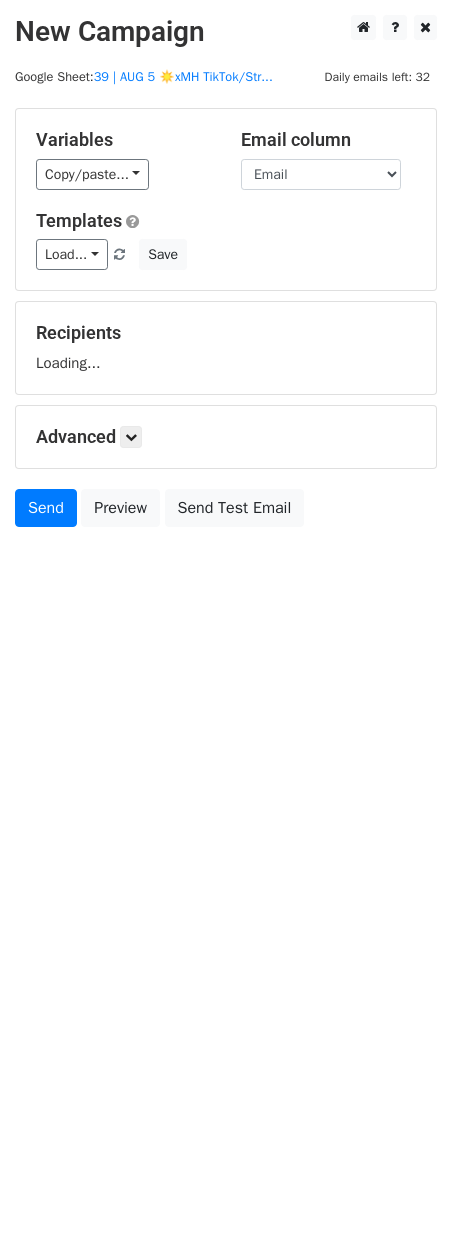 scroll, scrollTop: 0, scrollLeft: 0, axis: both 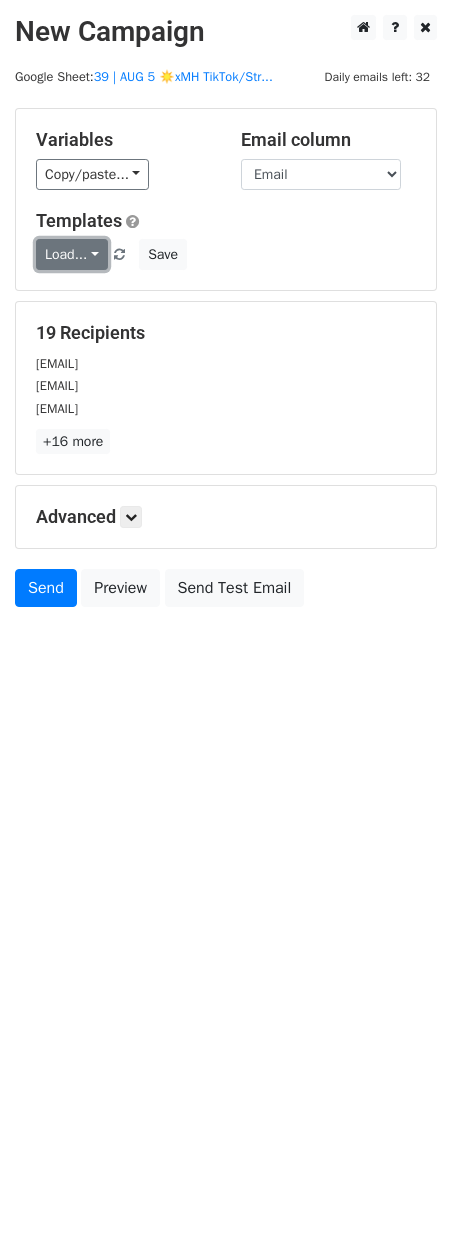 click on "Load..." at bounding box center [72, 254] 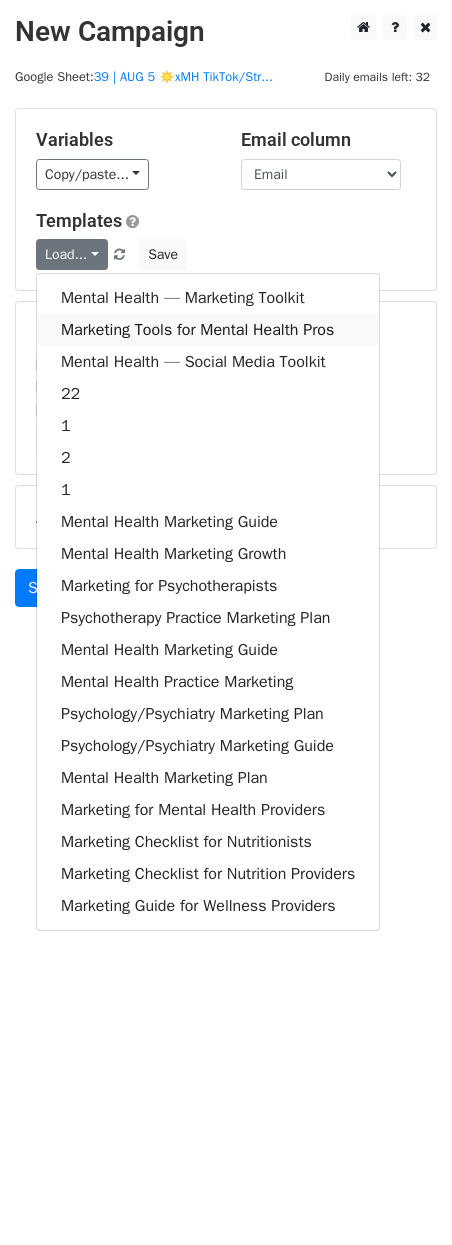 click on "Marketing Tools for Mental Health Pros" at bounding box center (208, 330) 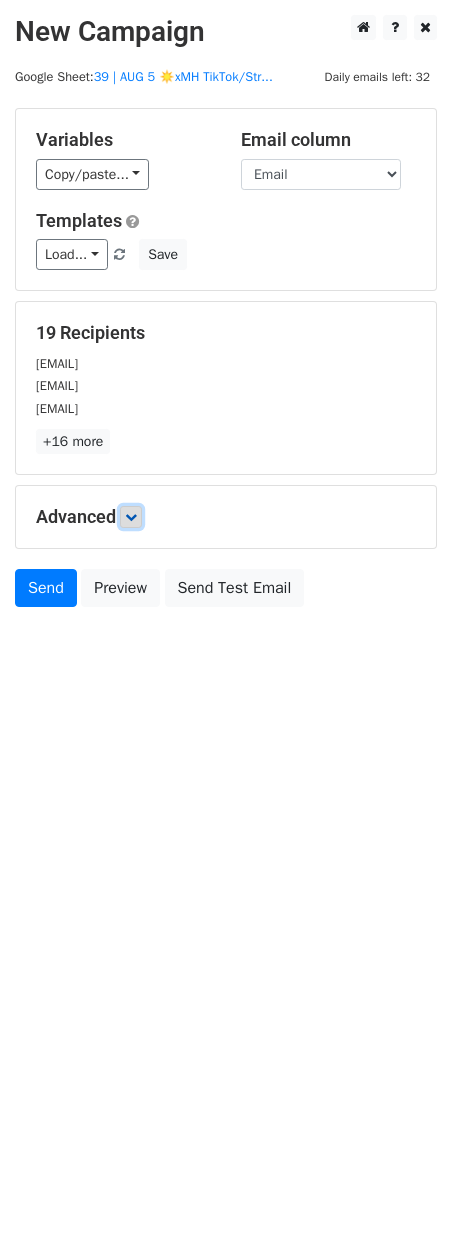 click at bounding box center (131, 517) 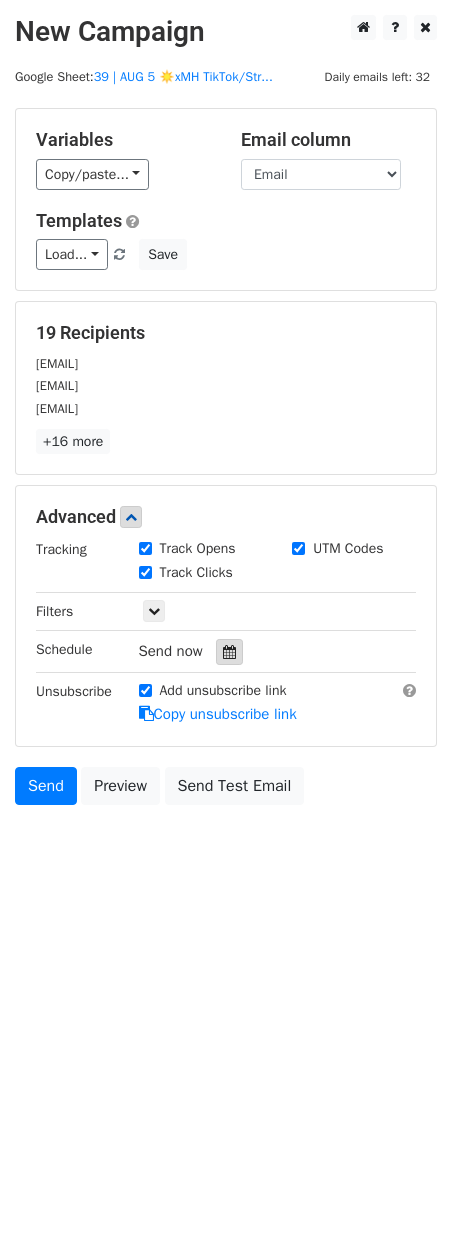click at bounding box center (229, 652) 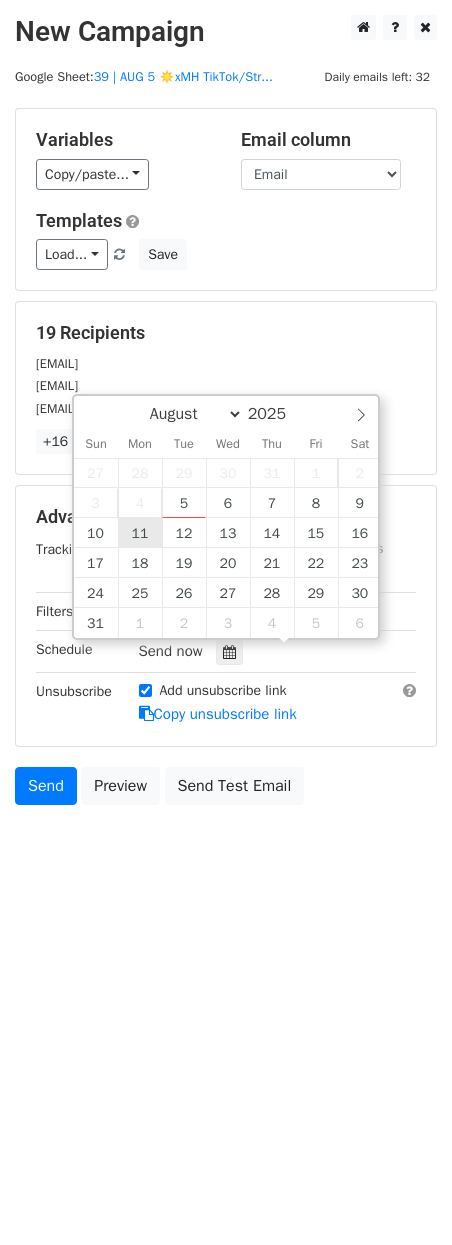 type on "2025-08-11 12:00" 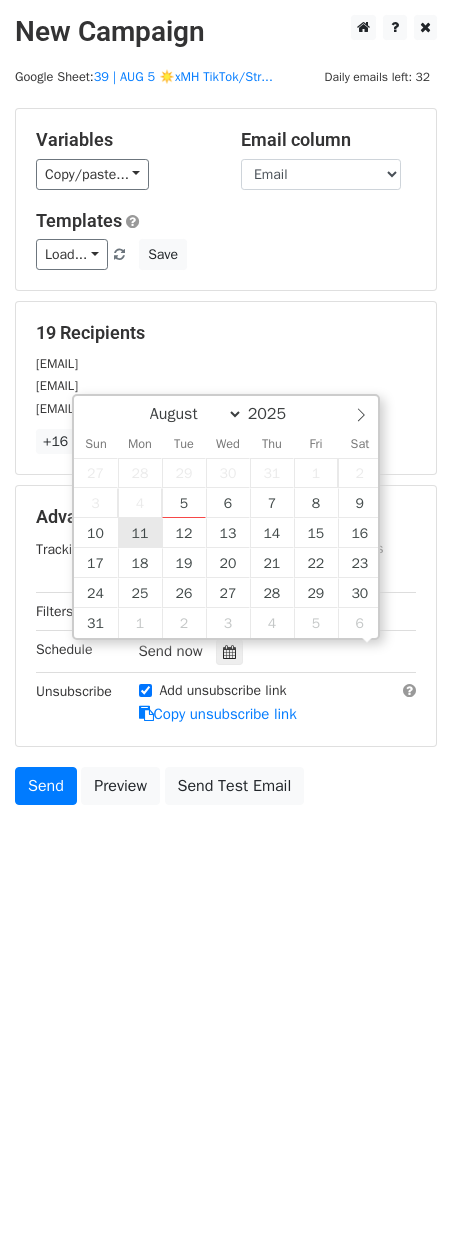 scroll, scrollTop: 1, scrollLeft: 0, axis: vertical 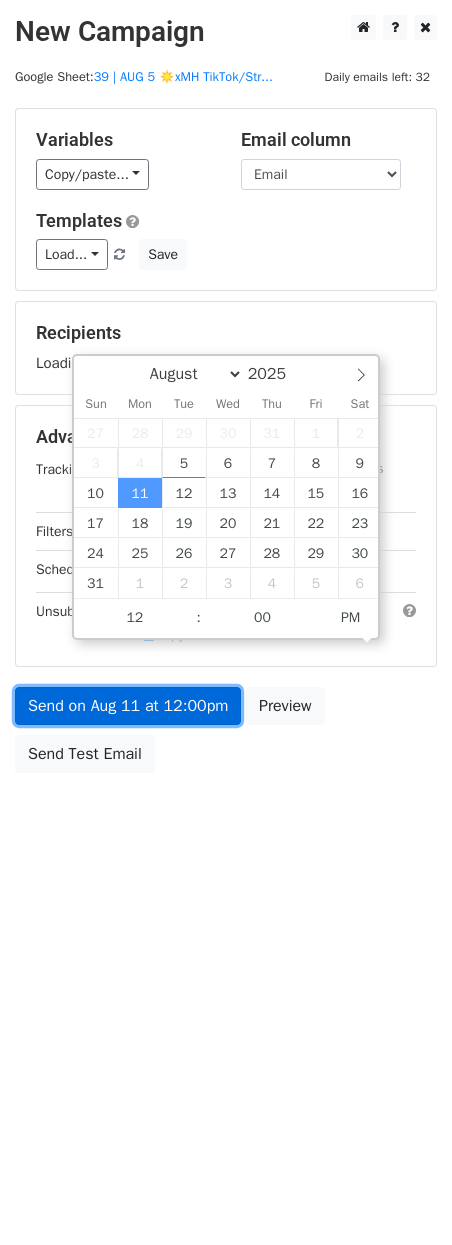 click on "Send on Aug 11 at 12:00pm" at bounding box center [128, 706] 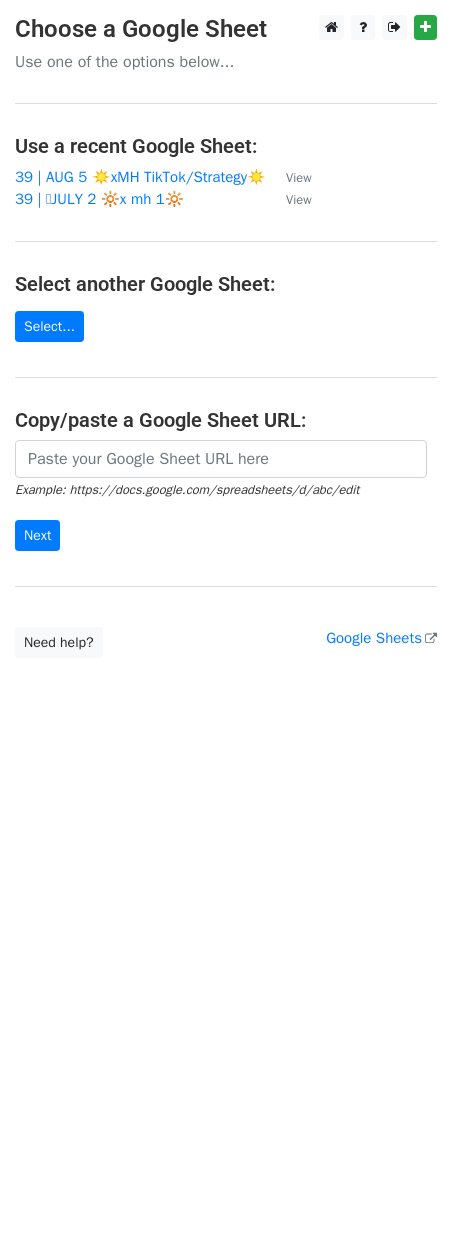 scroll, scrollTop: 0, scrollLeft: 0, axis: both 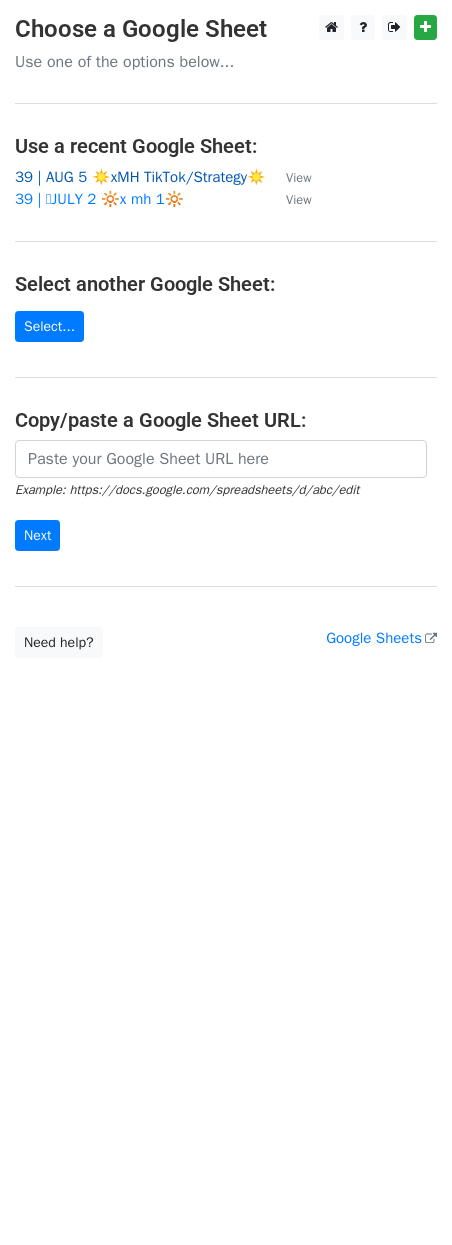 click on "39 | AUG 5 ☀️xMH TikTok/Strategy☀️" at bounding box center [140, 177] 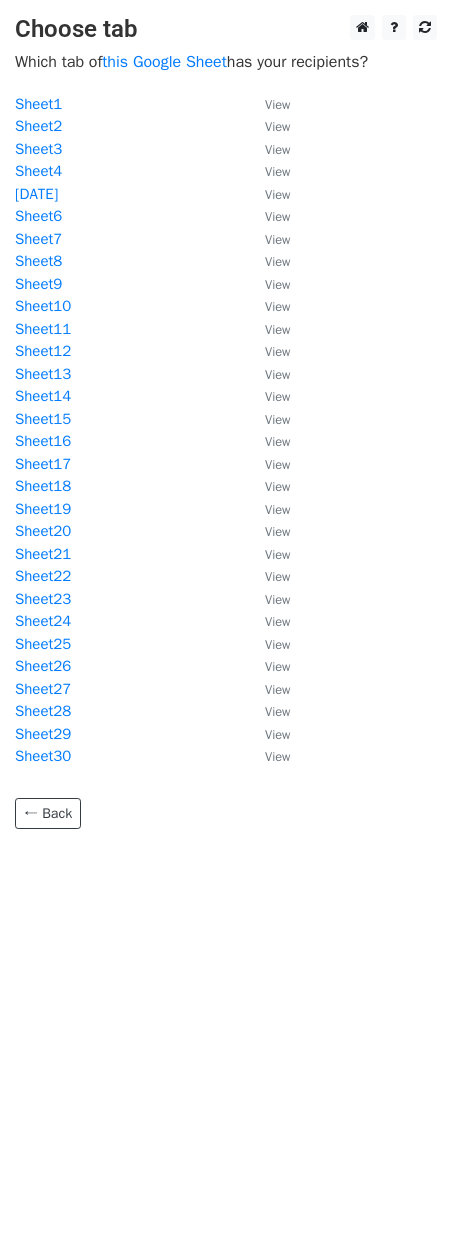 scroll, scrollTop: 0, scrollLeft: 0, axis: both 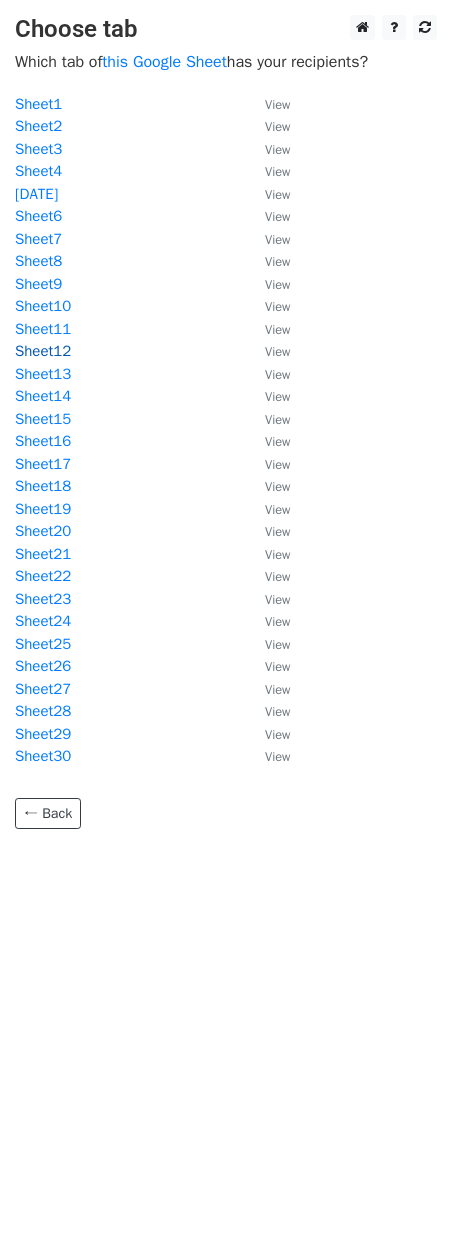 click on "Sheet12" at bounding box center (43, 351) 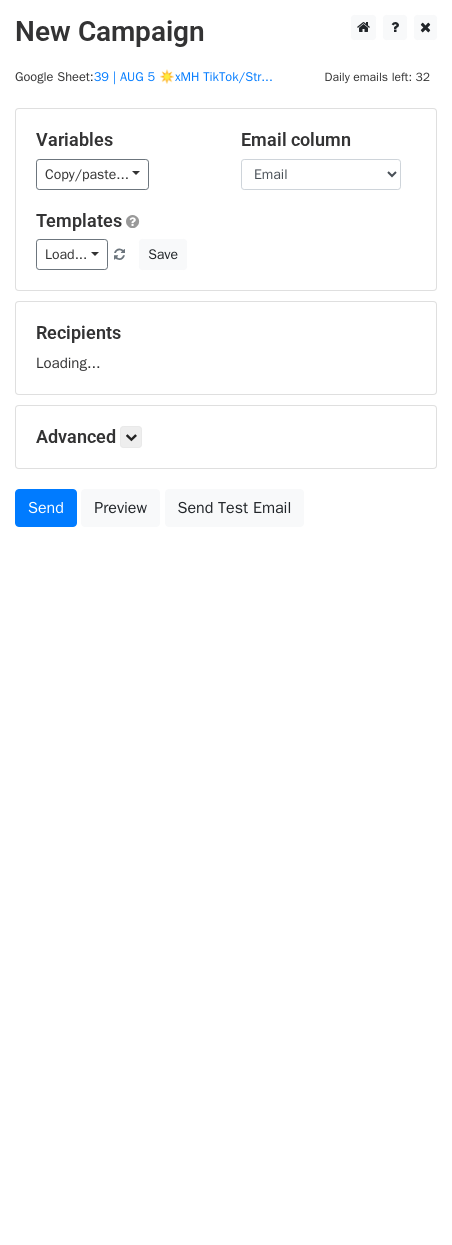 scroll, scrollTop: 0, scrollLeft: 0, axis: both 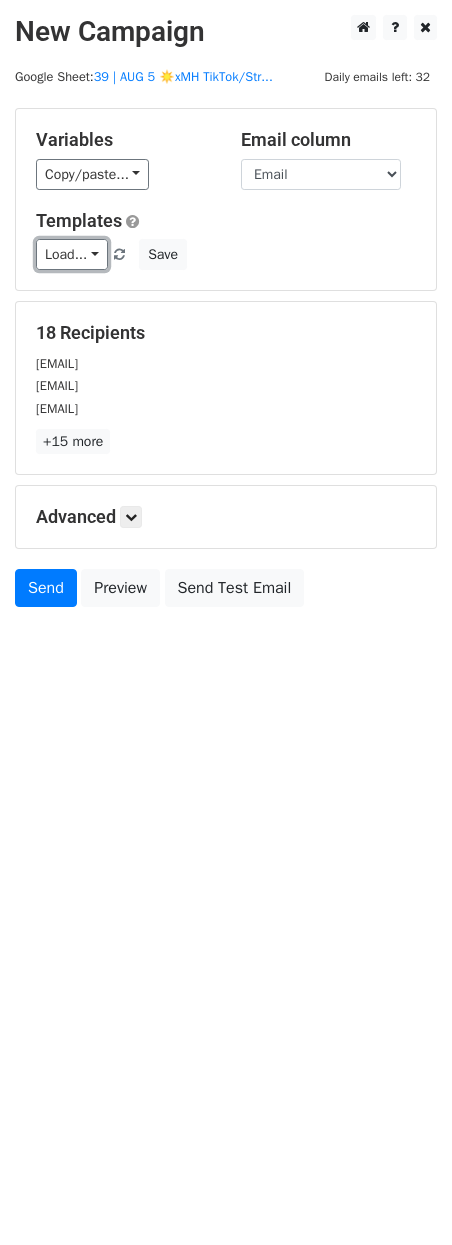 drag, startPoint x: 80, startPoint y: 252, endPoint x: 106, endPoint y: 290, distance: 46.043457 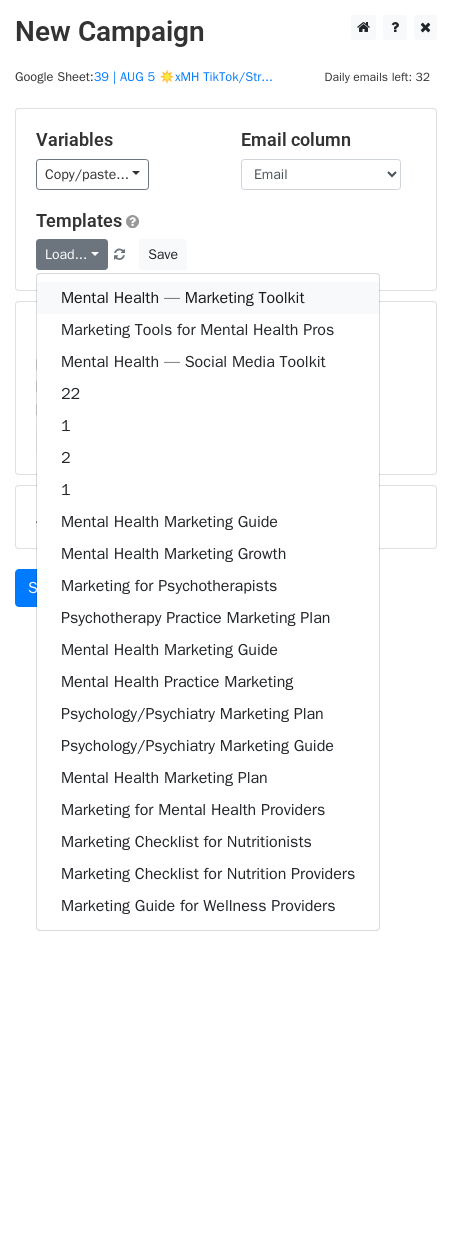 click on "Mental Health — Marketing Toolkit" at bounding box center [208, 298] 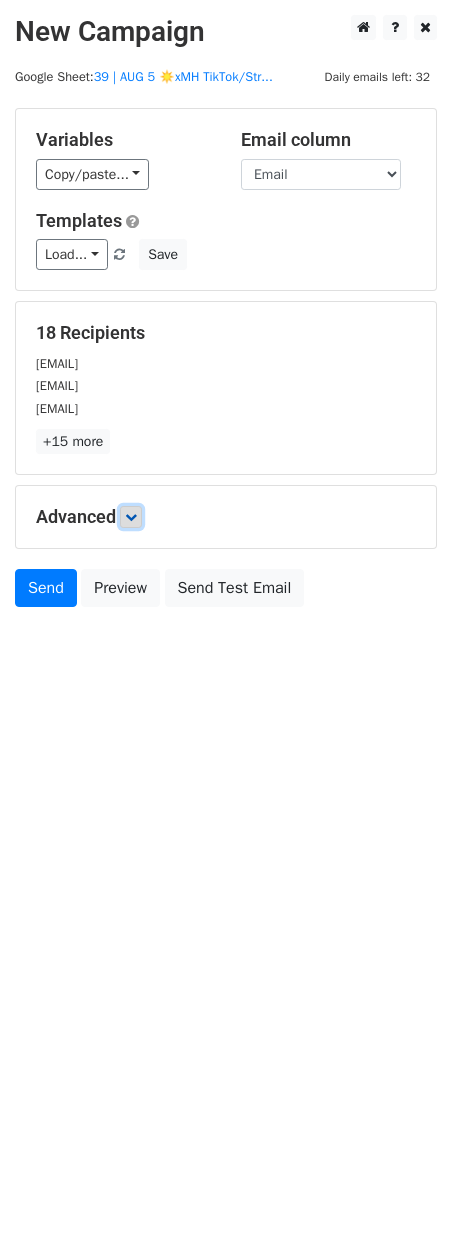 drag, startPoint x: 133, startPoint y: 511, endPoint x: 238, endPoint y: 687, distance: 204.94145 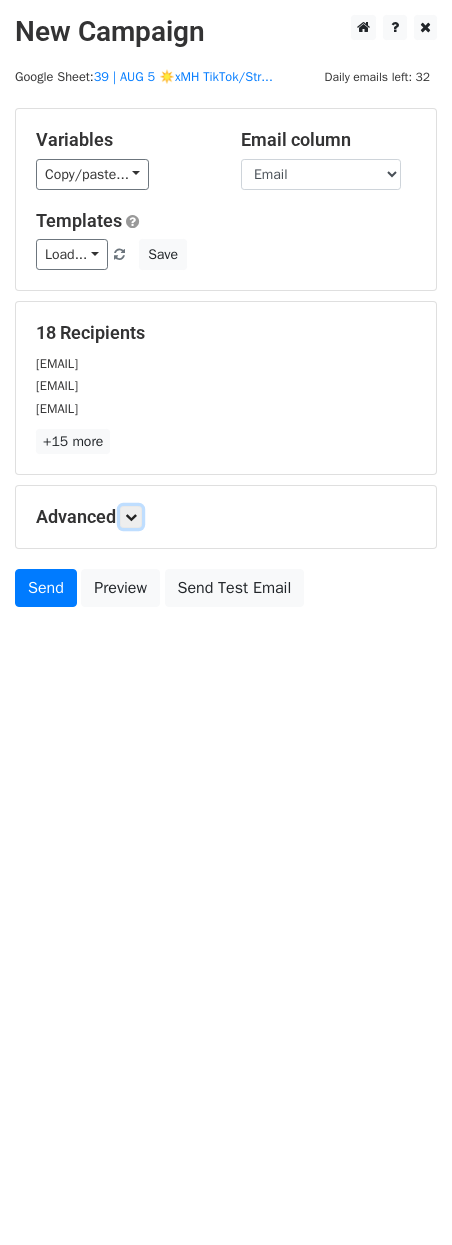 click at bounding box center (131, 517) 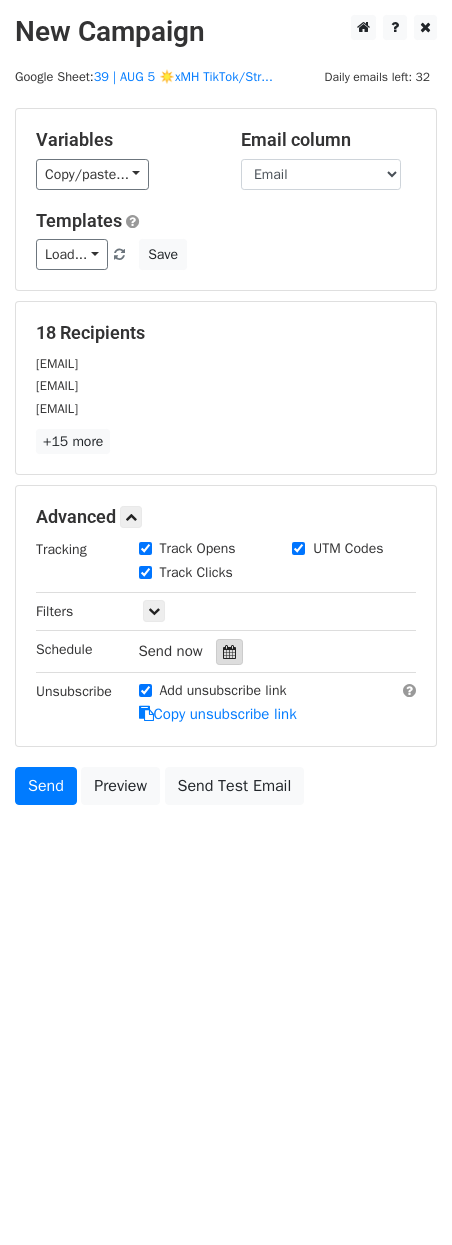 click at bounding box center [229, 652] 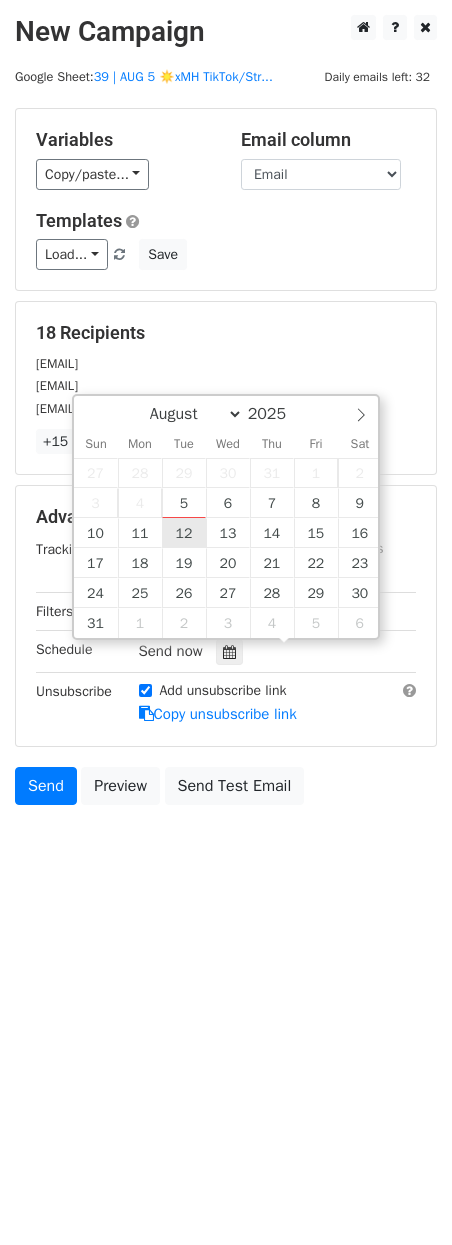 type on "2025-08-12 12:00" 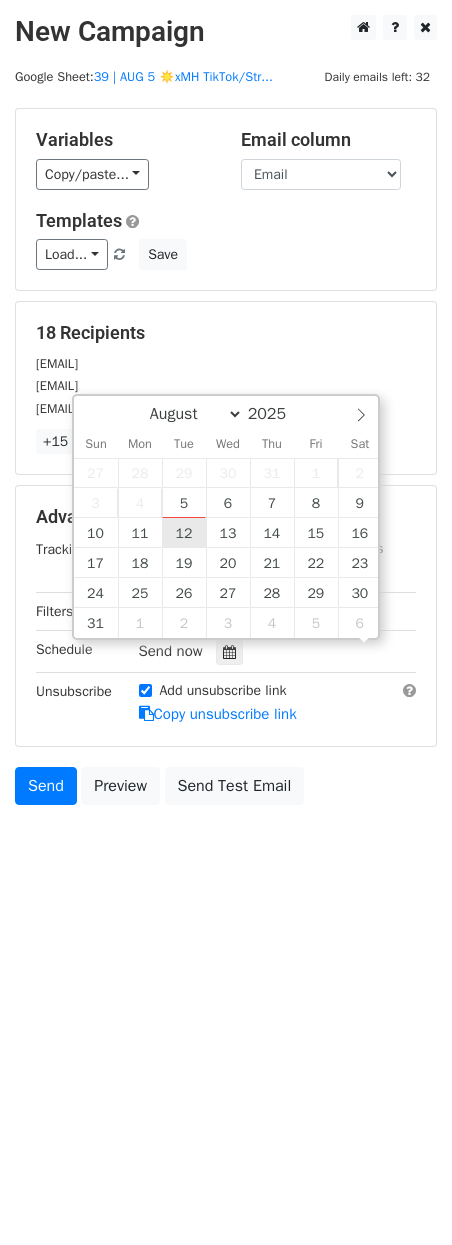 scroll, scrollTop: 1, scrollLeft: 0, axis: vertical 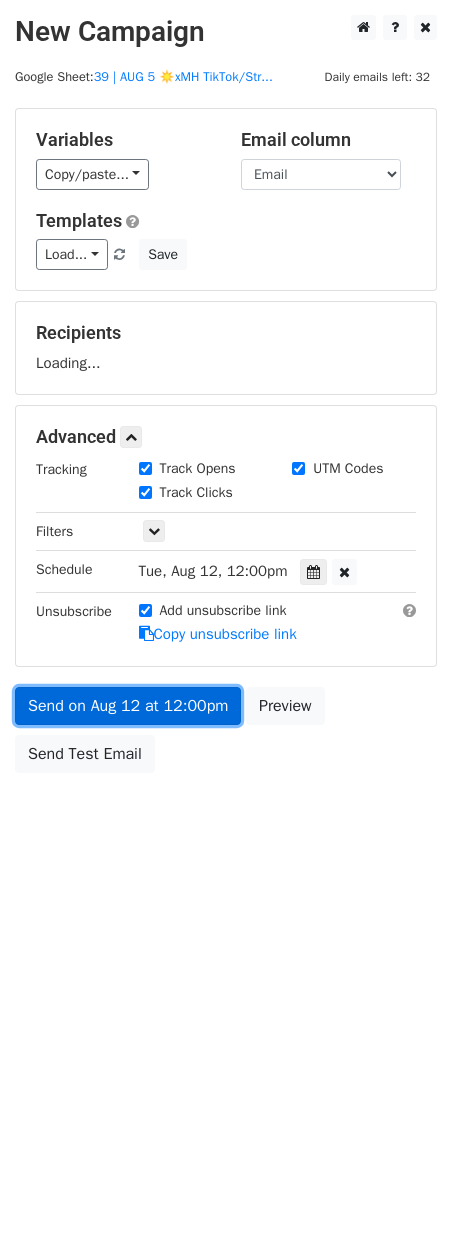 click on "Send on Aug 12 at 12:00pm" at bounding box center [128, 706] 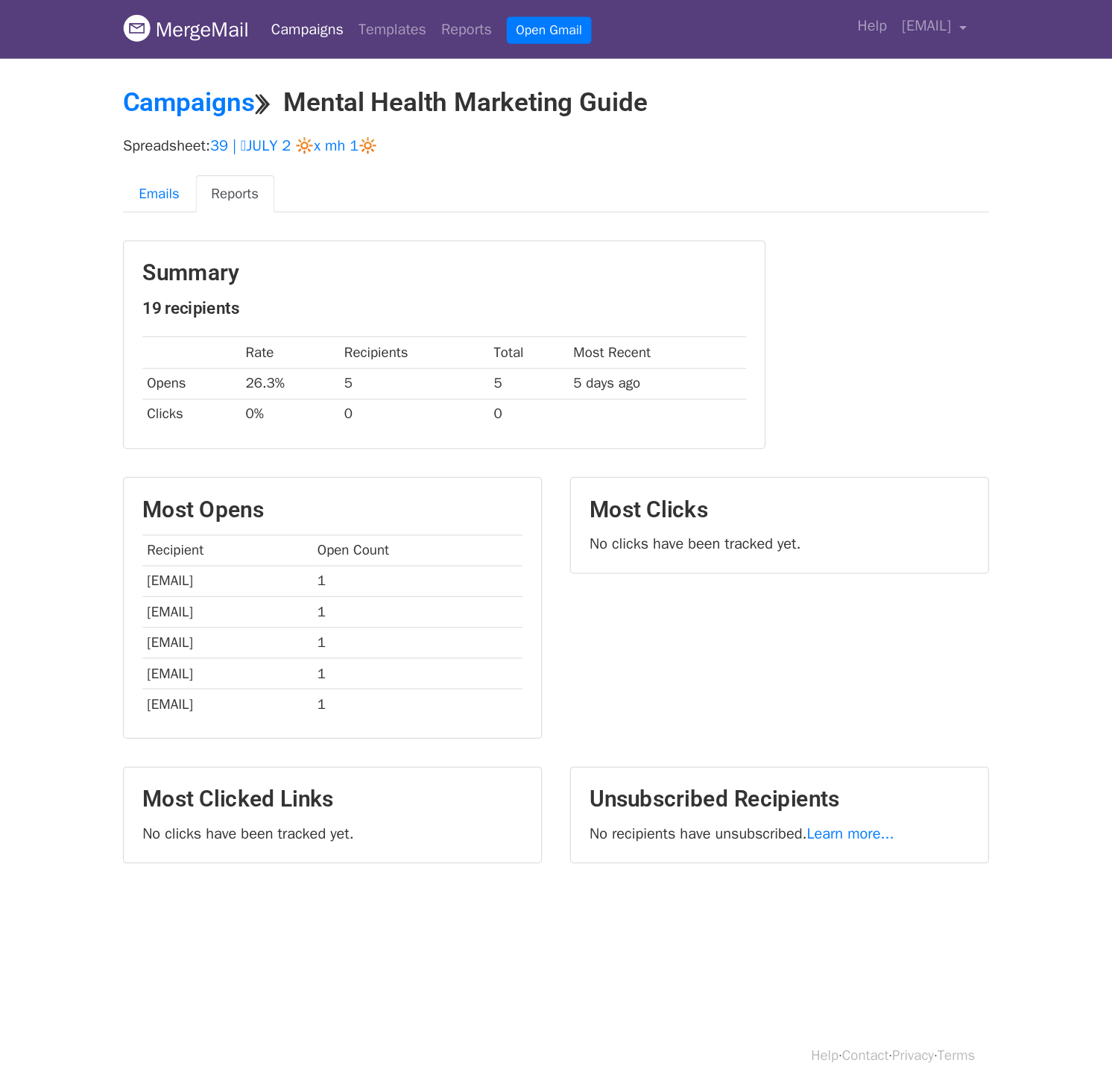 scroll, scrollTop: 0, scrollLeft: 0, axis: both 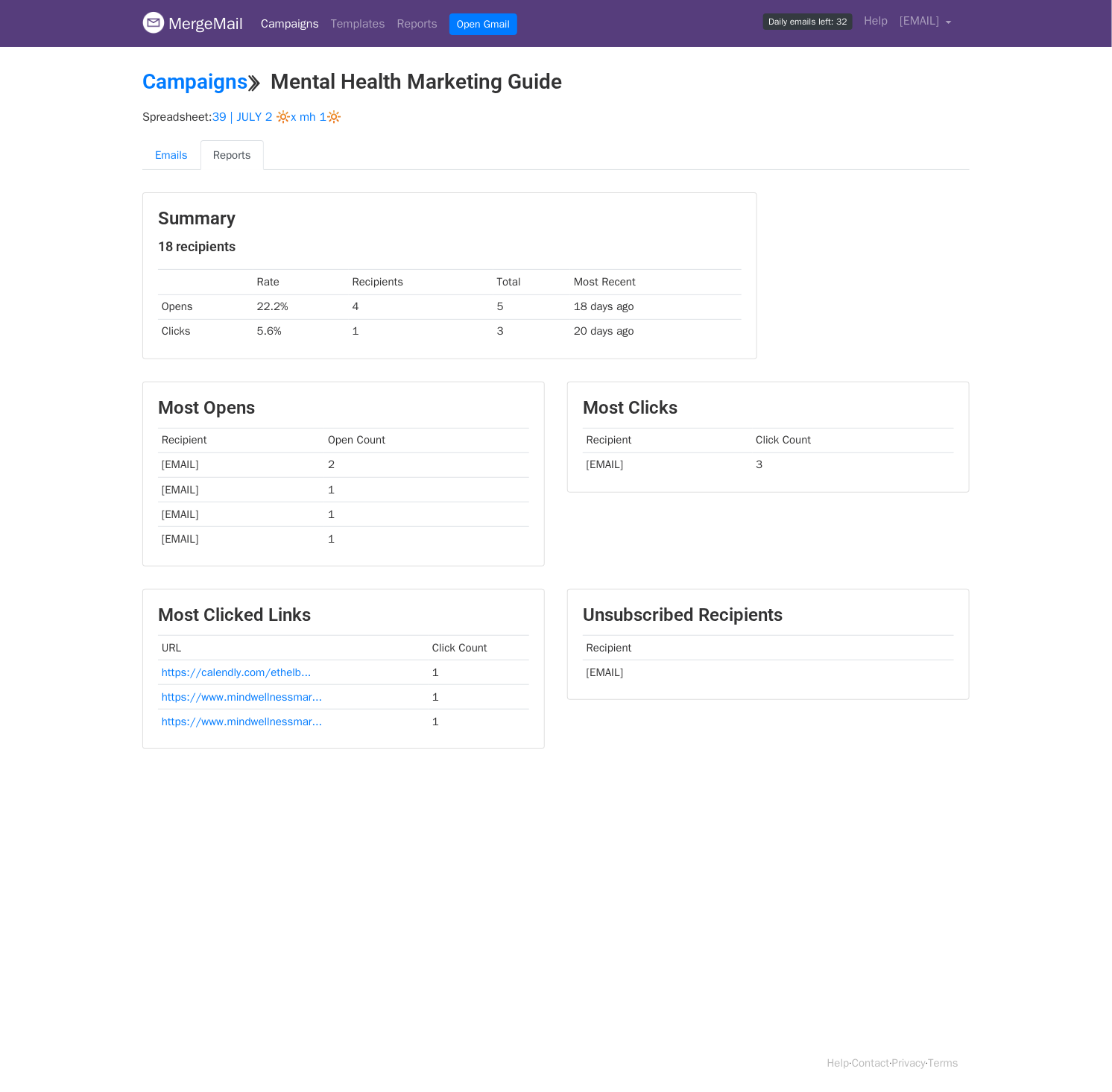 drag, startPoint x: 585, startPoint y: 676, endPoint x: 704, endPoint y: 676, distance: 119 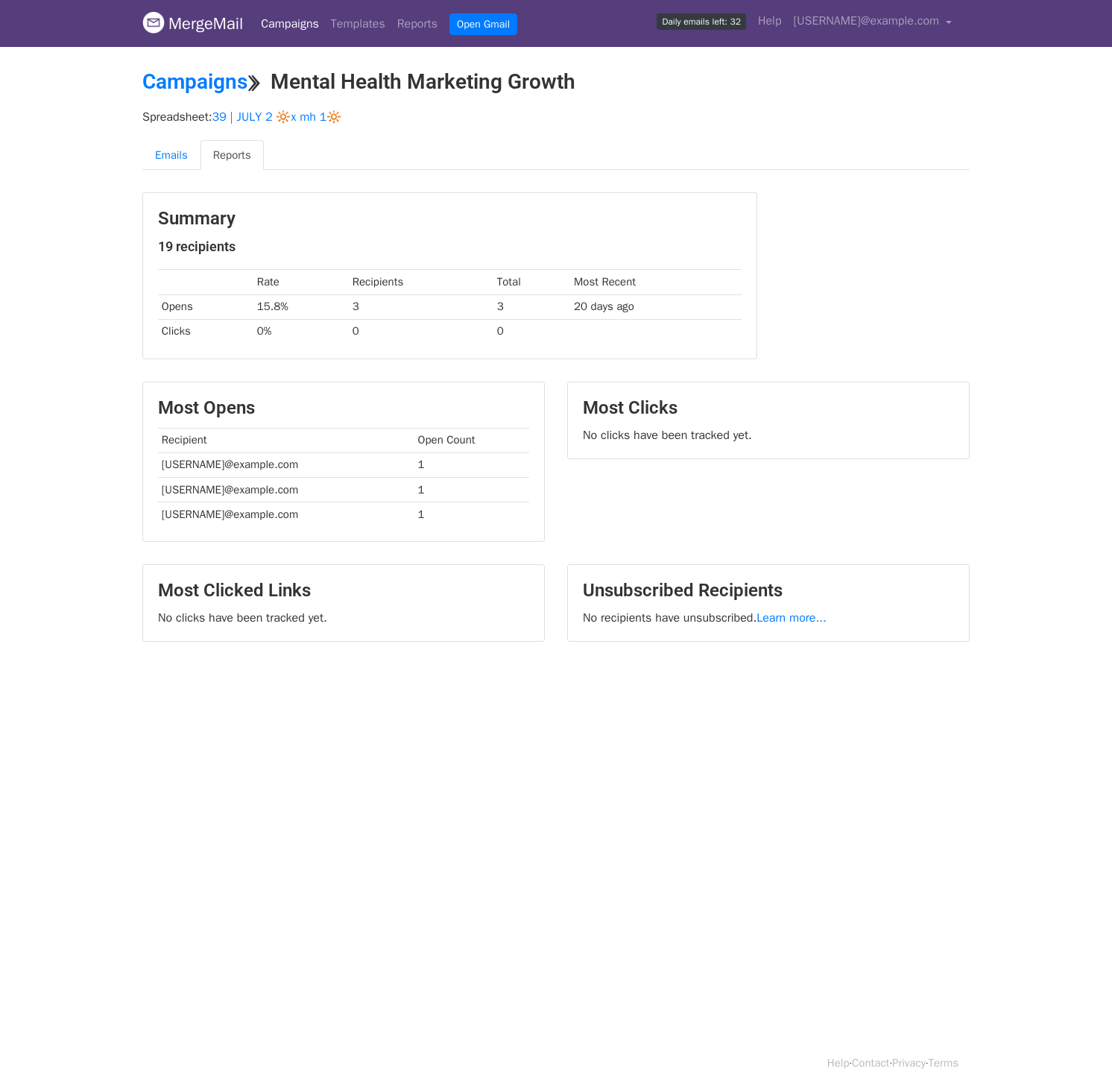scroll, scrollTop: 0, scrollLeft: 0, axis: both 